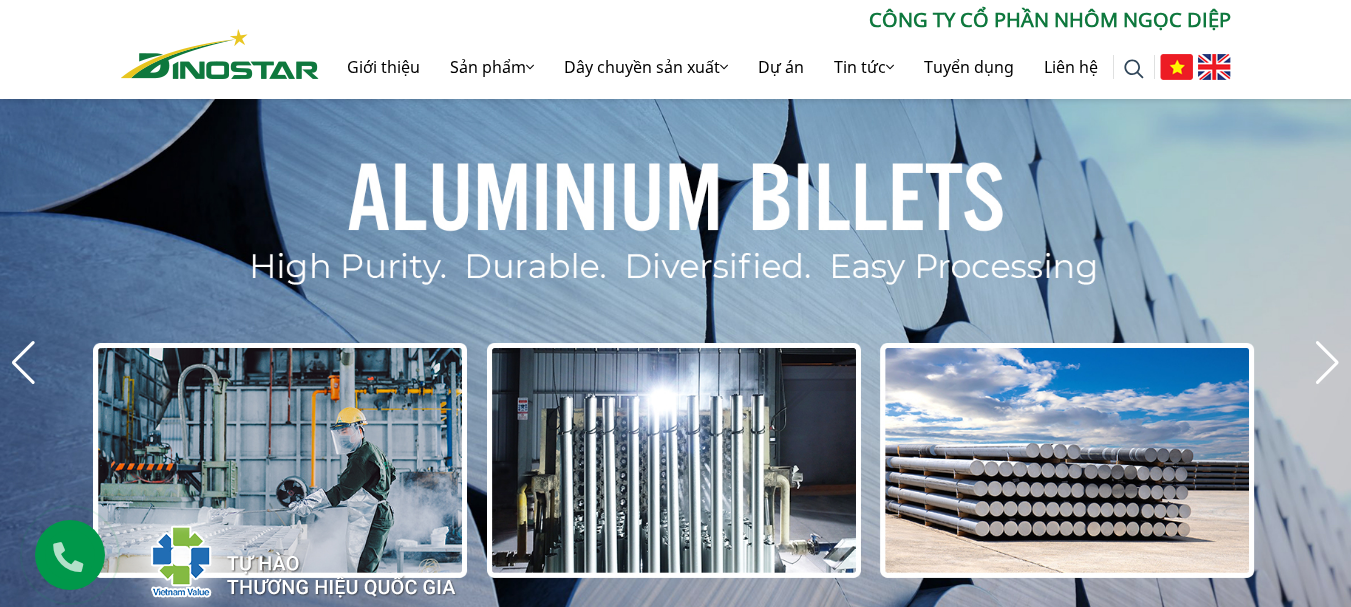 scroll, scrollTop: 100, scrollLeft: 0, axis: vertical 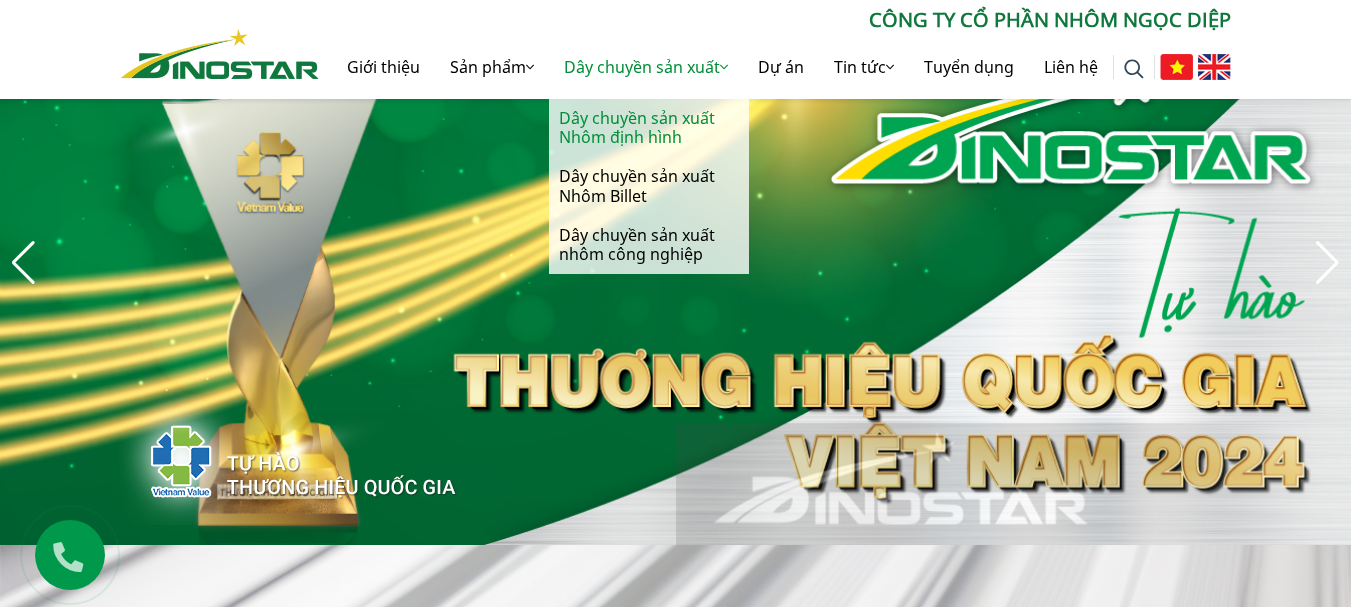 click on "Dây chuyền sản xuất Nhôm định hình" at bounding box center [649, 128] 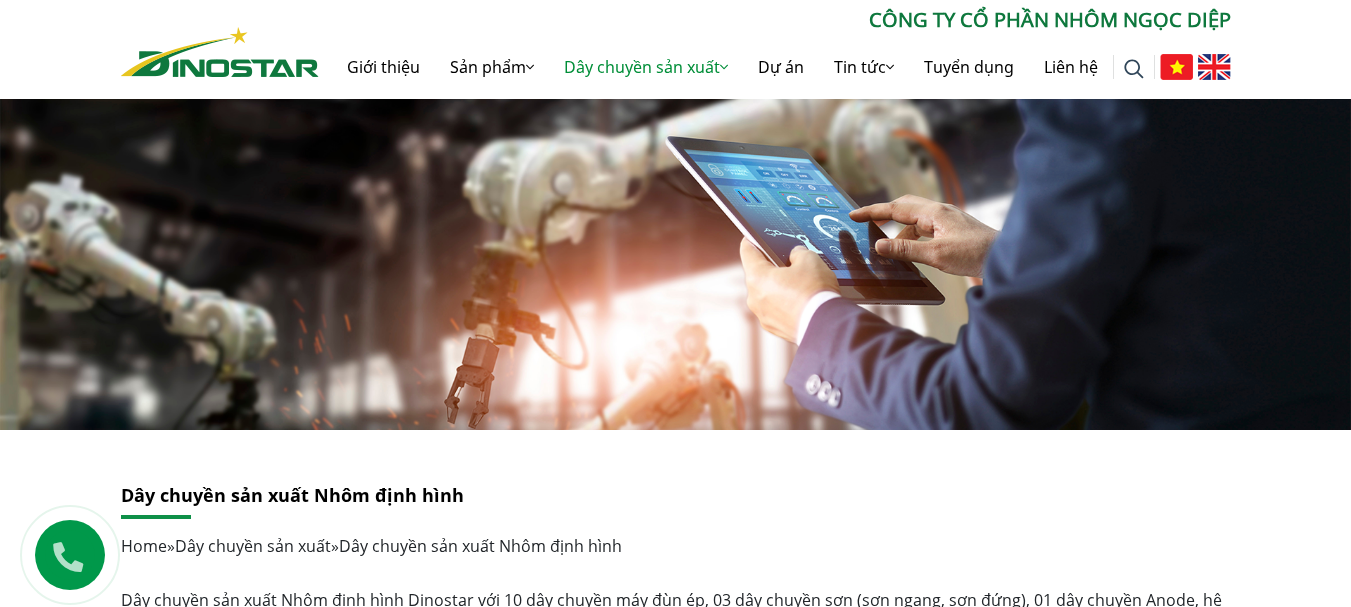 scroll, scrollTop: 0, scrollLeft: 0, axis: both 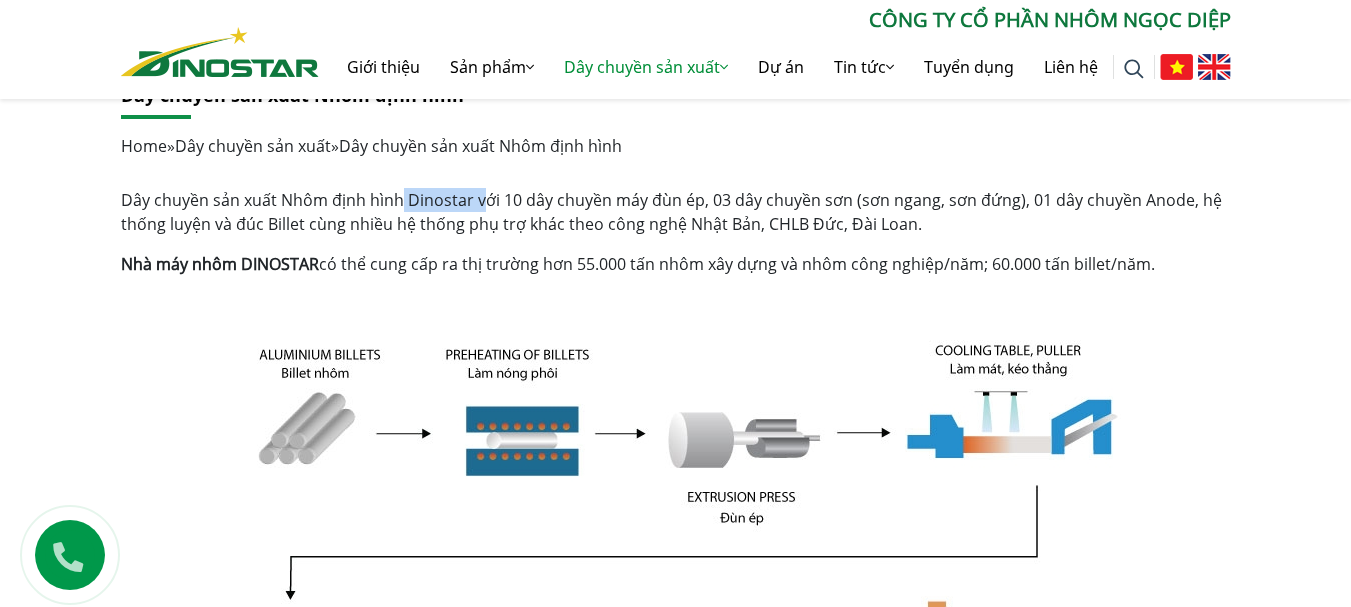 drag, startPoint x: 402, startPoint y: 201, endPoint x: 482, endPoint y: 200, distance: 80.00625 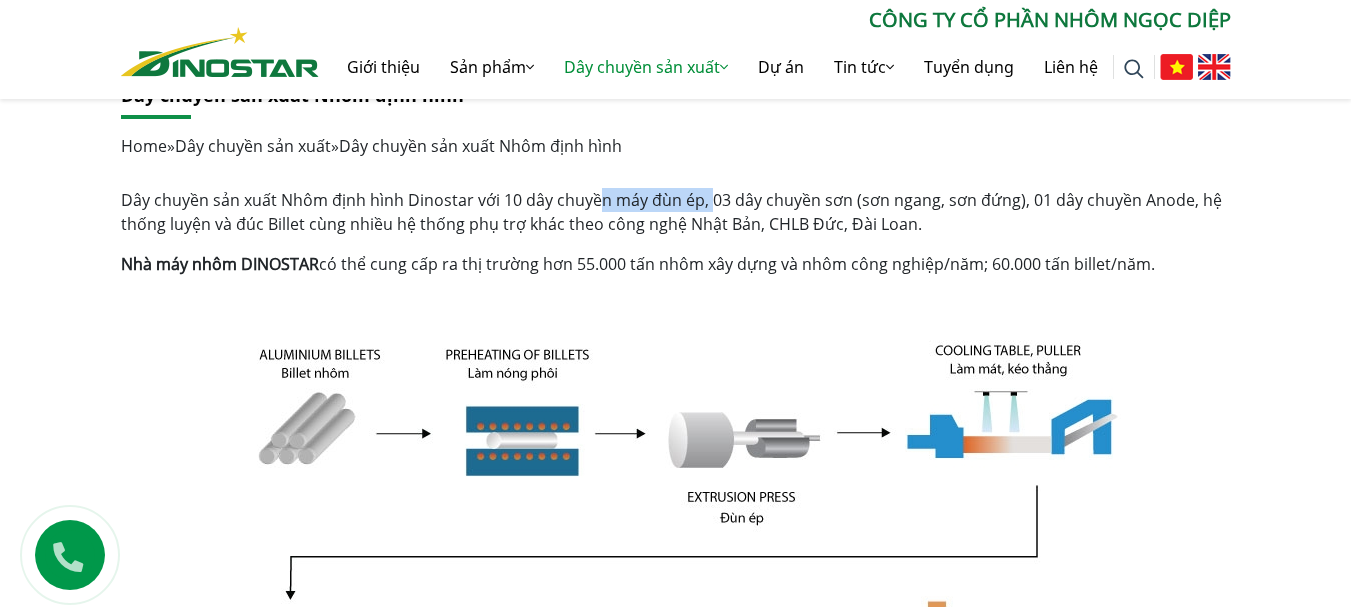 drag, startPoint x: 595, startPoint y: 210, endPoint x: 705, endPoint y: 199, distance: 110.54863 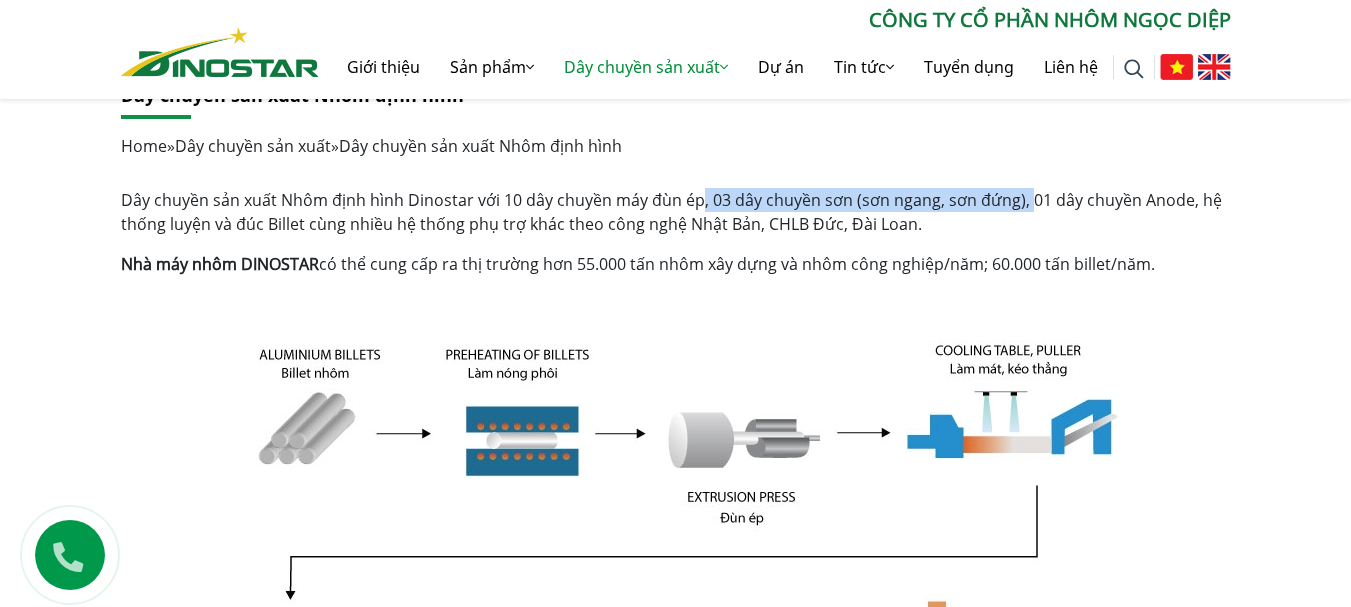 drag, startPoint x: 696, startPoint y: 199, endPoint x: 1024, endPoint y: 192, distance: 328.07468 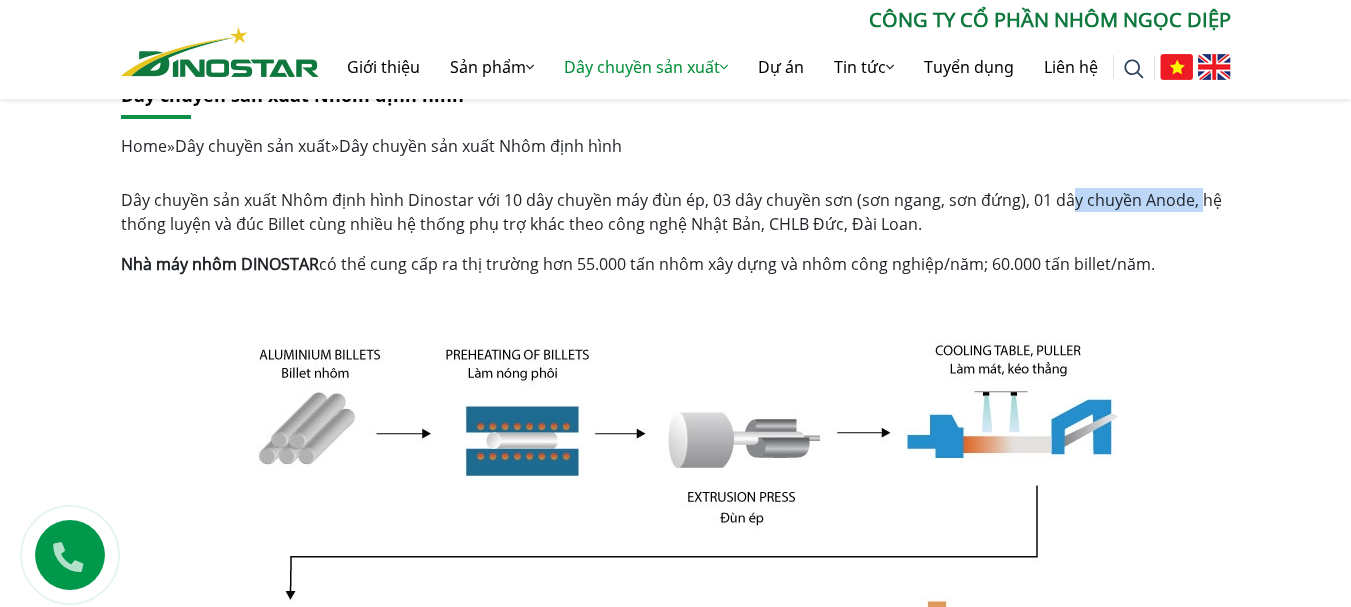 drag, startPoint x: 1061, startPoint y: 193, endPoint x: 1192, endPoint y: 209, distance: 131.97348 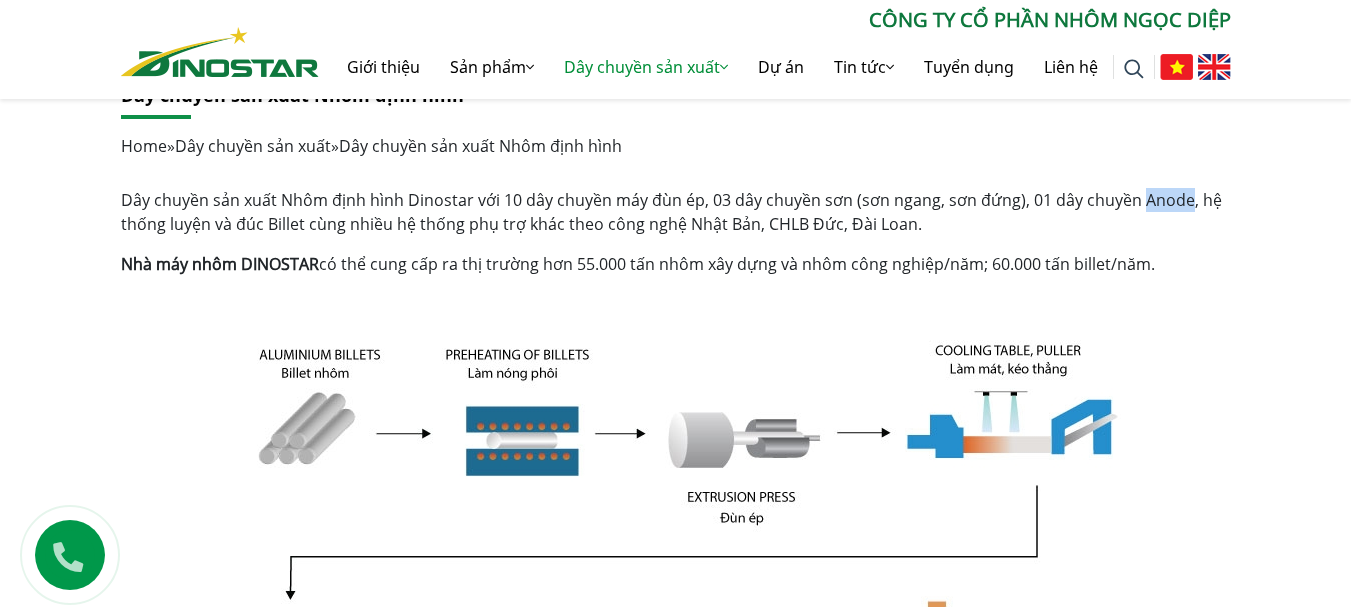 drag, startPoint x: 1137, startPoint y: 201, endPoint x: 1181, endPoint y: 198, distance: 44.102154 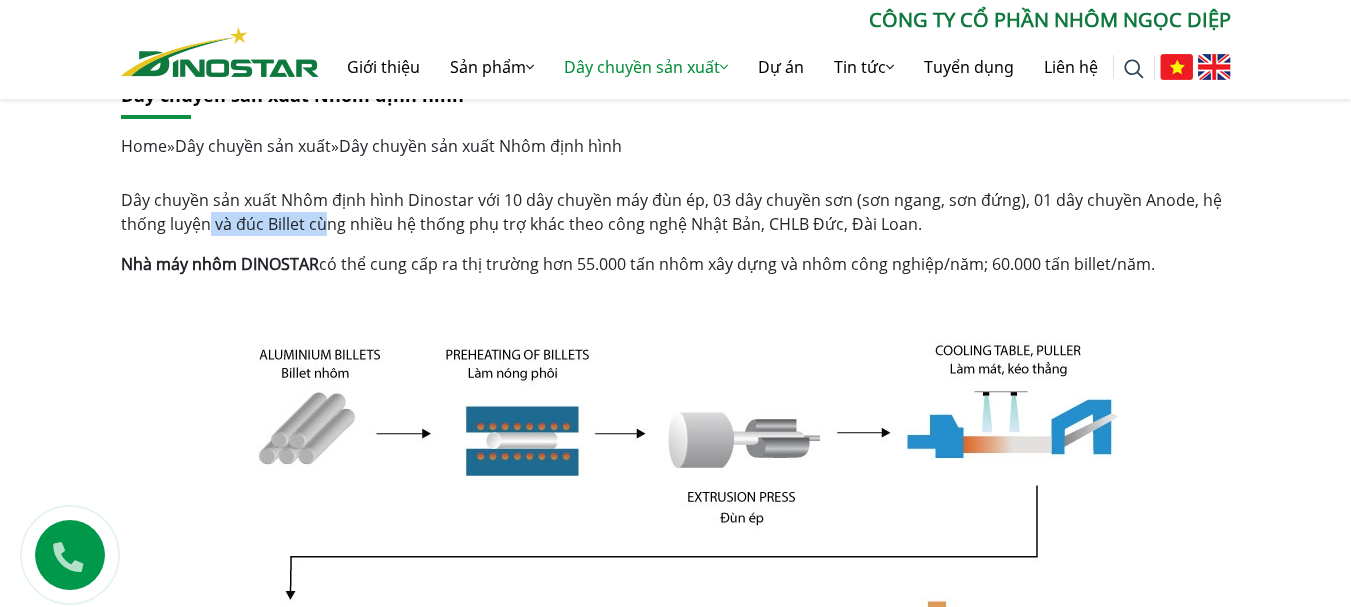 drag, startPoint x: 211, startPoint y: 215, endPoint x: 328, endPoint y: 222, distance: 117.20921 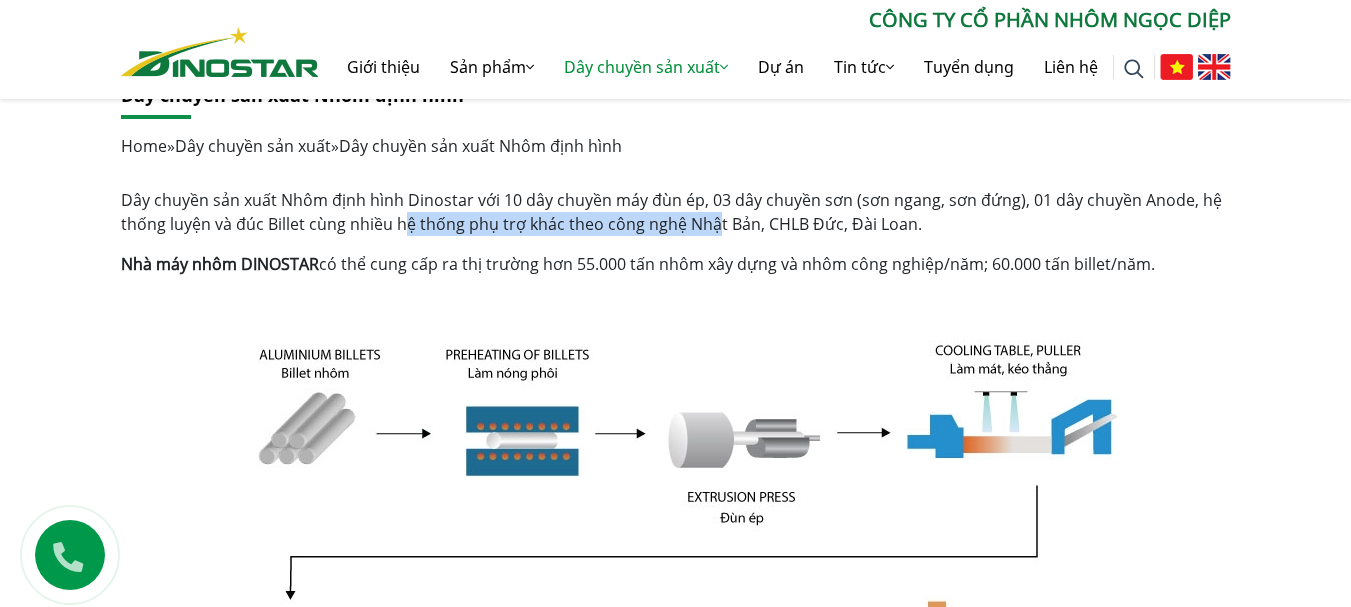 drag, startPoint x: 405, startPoint y: 233, endPoint x: 713, endPoint y: 220, distance: 308.27423 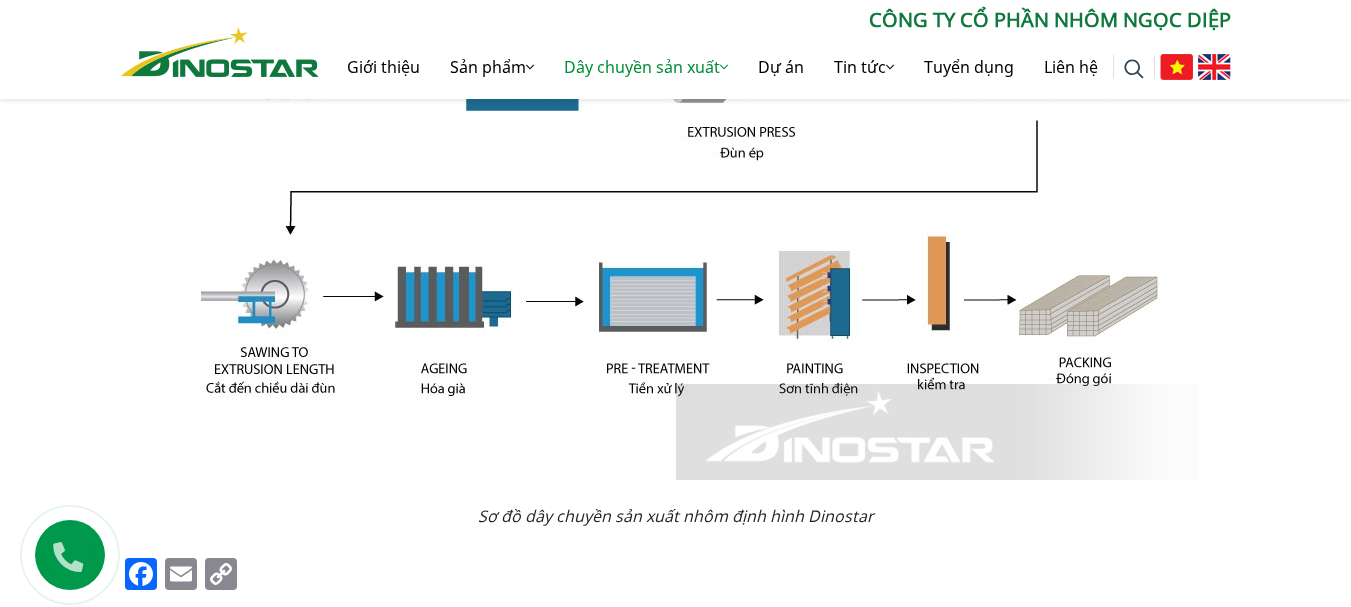 scroll, scrollTop: 800, scrollLeft: 0, axis: vertical 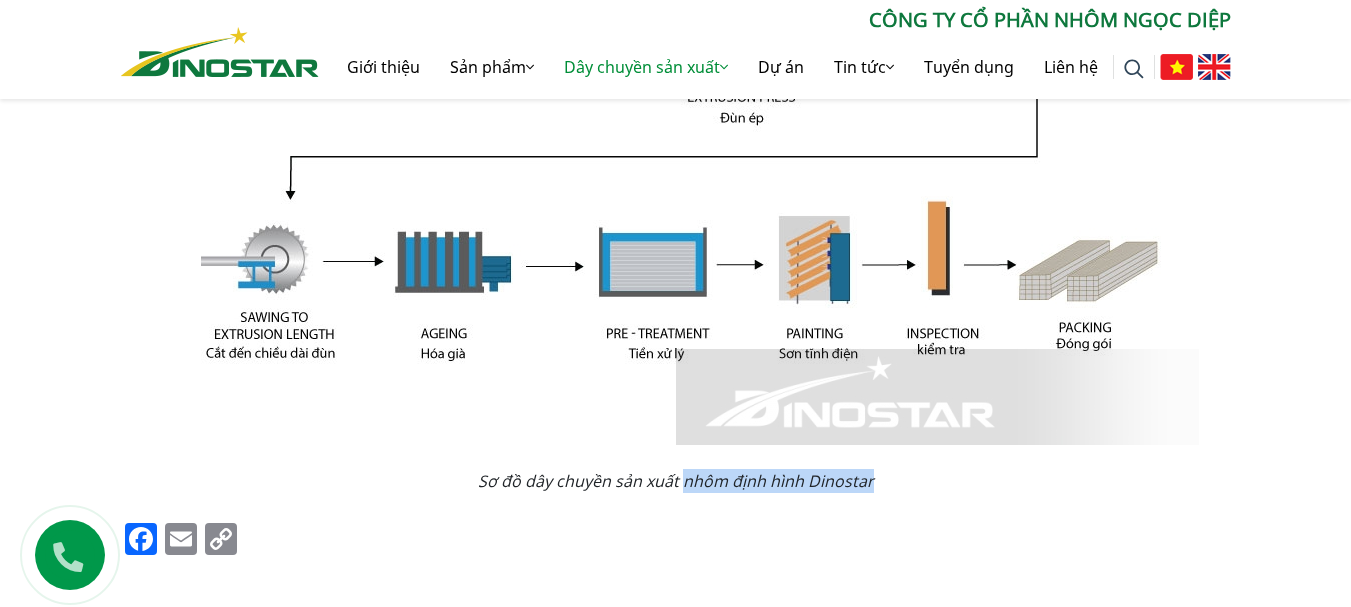 drag, startPoint x: 686, startPoint y: 484, endPoint x: 877, endPoint y: 479, distance: 191.06543 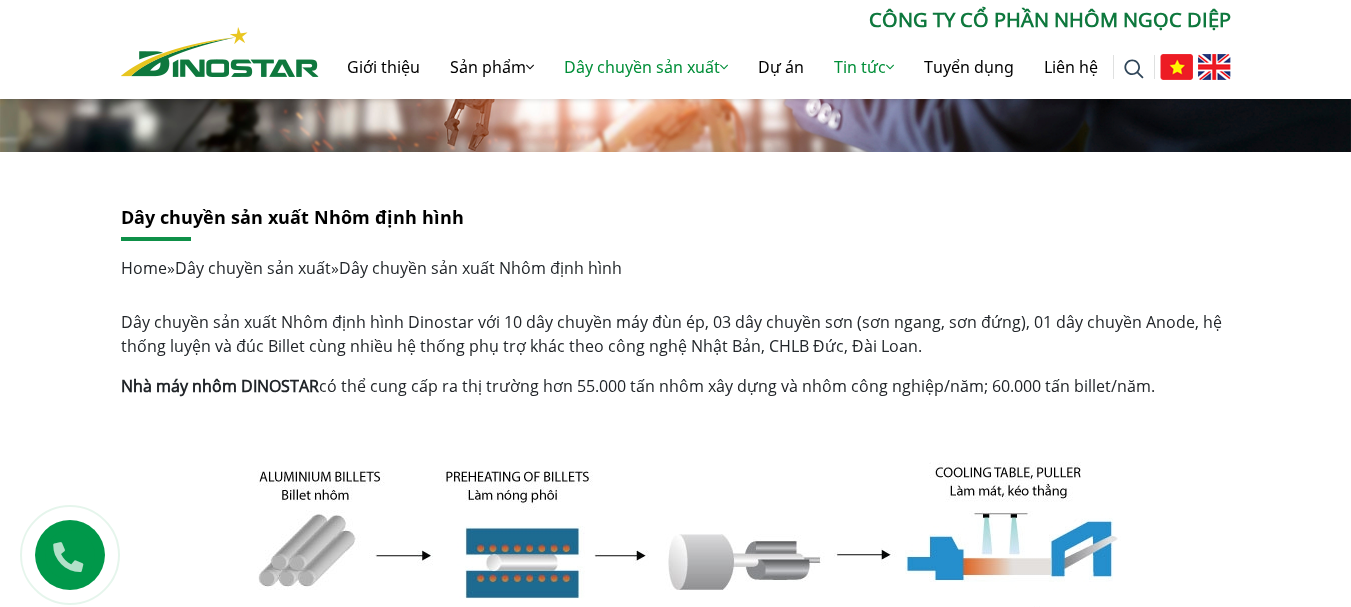 scroll, scrollTop: 200, scrollLeft: 0, axis: vertical 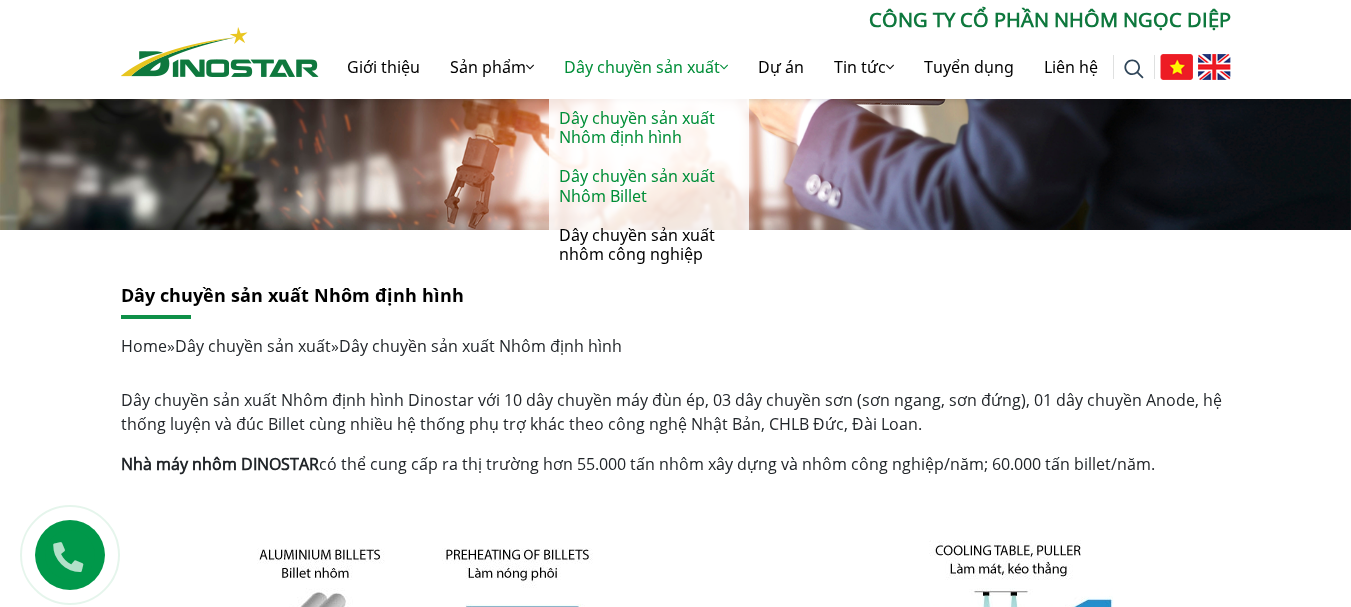 click on "Dây chuyền sản xuất Nhôm Billet" at bounding box center (649, 186) 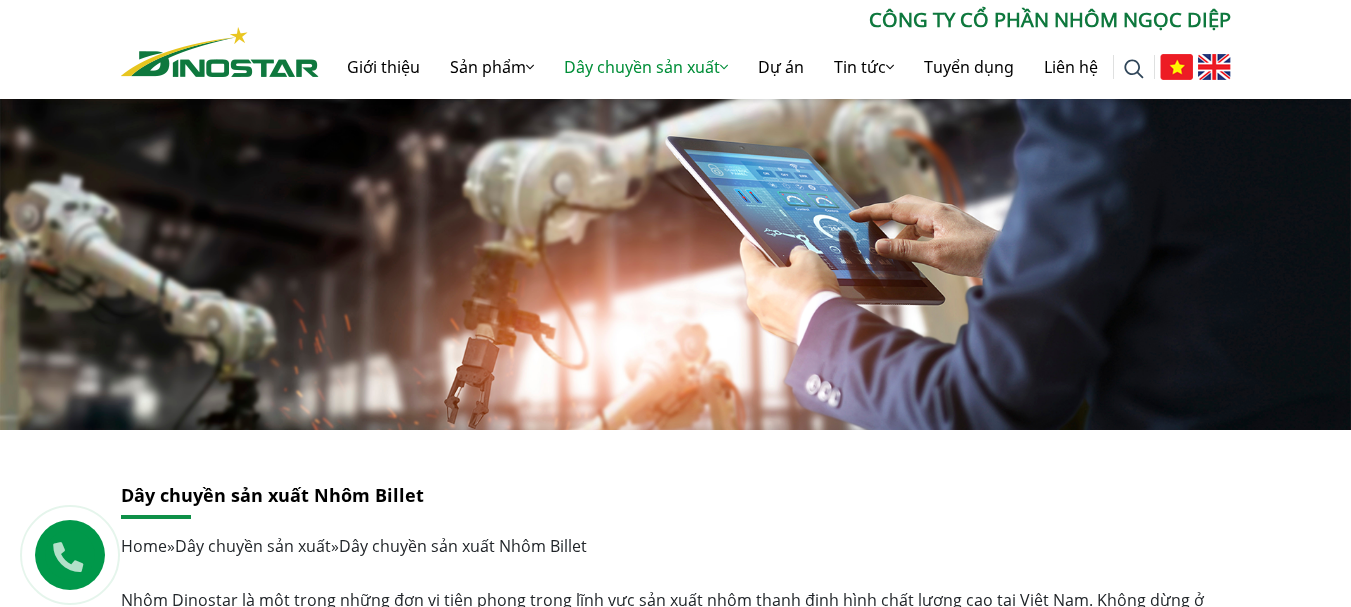 scroll, scrollTop: 400, scrollLeft: 0, axis: vertical 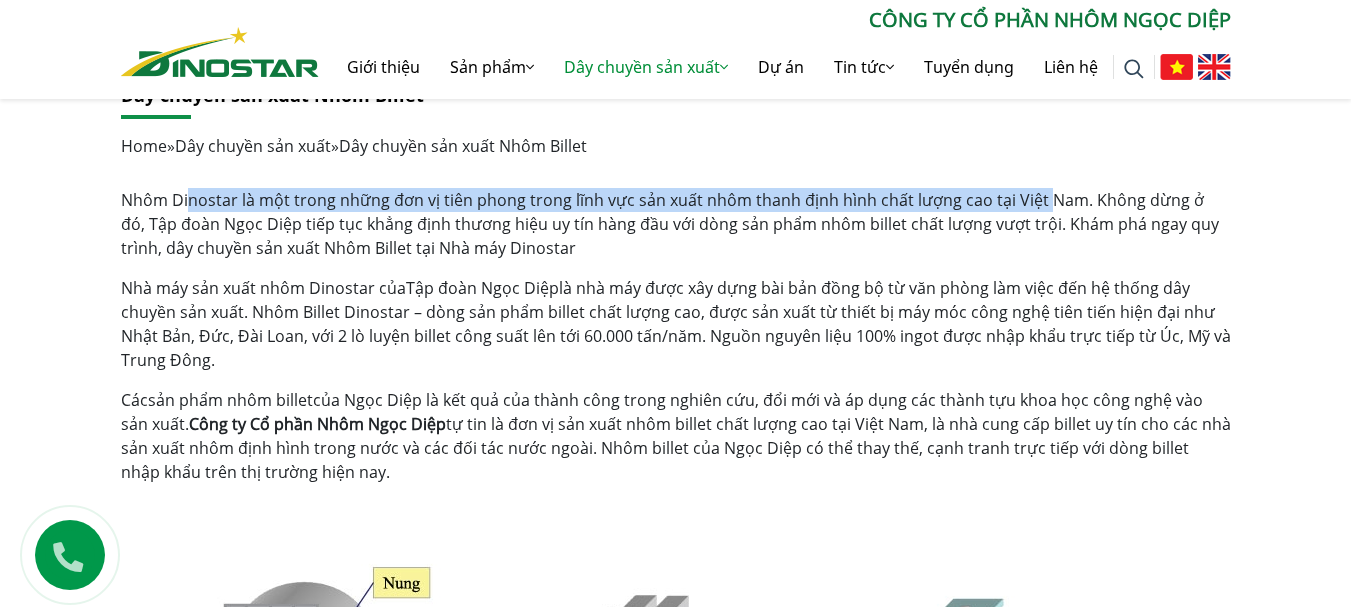 drag, startPoint x: 188, startPoint y: 204, endPoint x: 1040, endPoint y: 209, distance: 852.01465 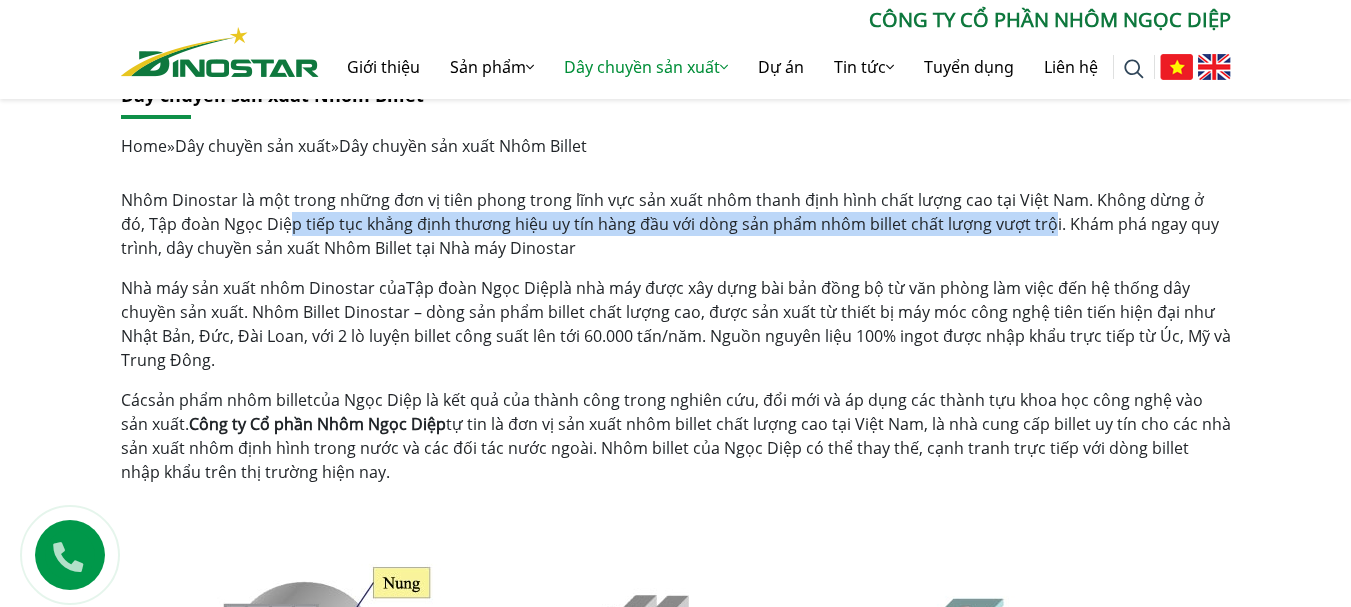 drag, startPoint x: 263, startPoint y: 218, endPoint x: 1014, endPoint y: 222, distance: 751.0107 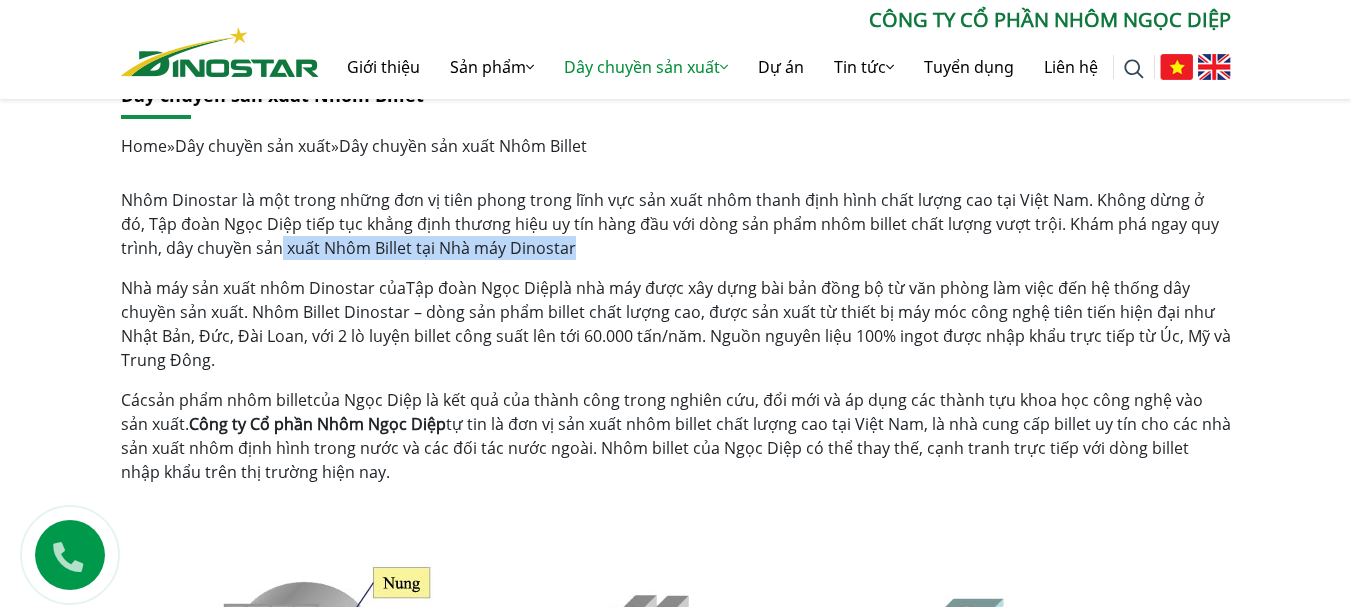 drag, startPoint x: 232, startPoint y: 254, endPoint x: 587, endPoint y: 236, distance: 355.45605 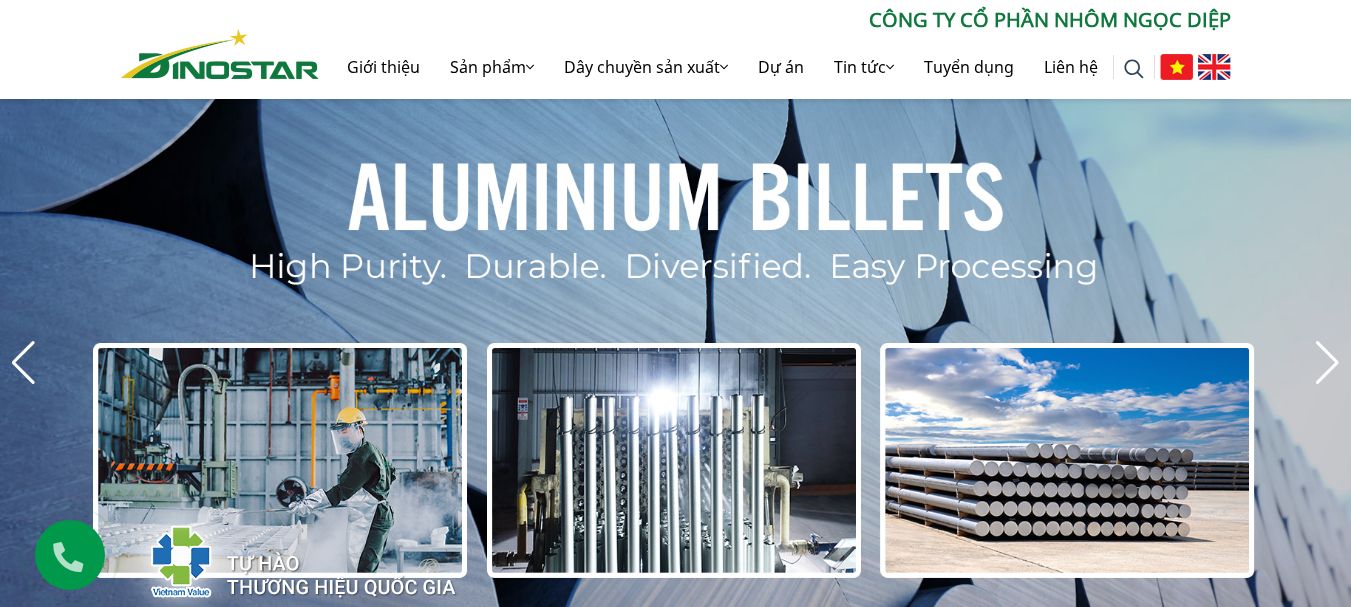 scroll, scrollTop: 471, scrollLeft: 0, axis: vertical 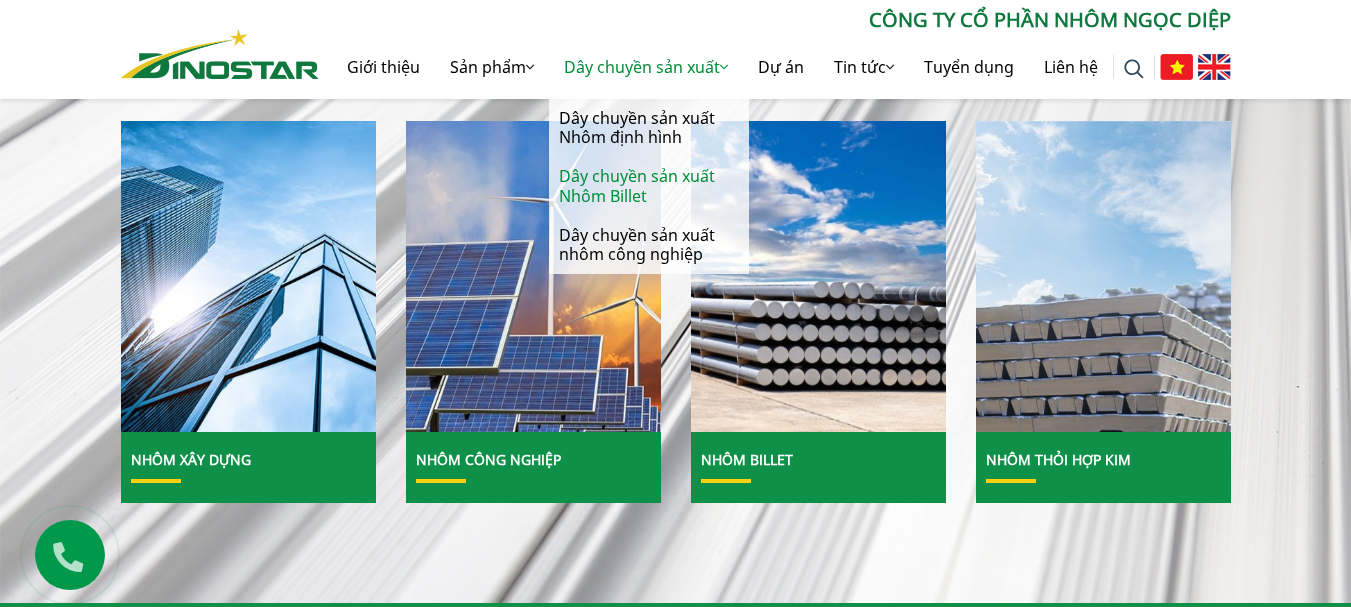 click on "Dây chuyền sản xuất Nhôm Billet" at bounding box center (649, 186) 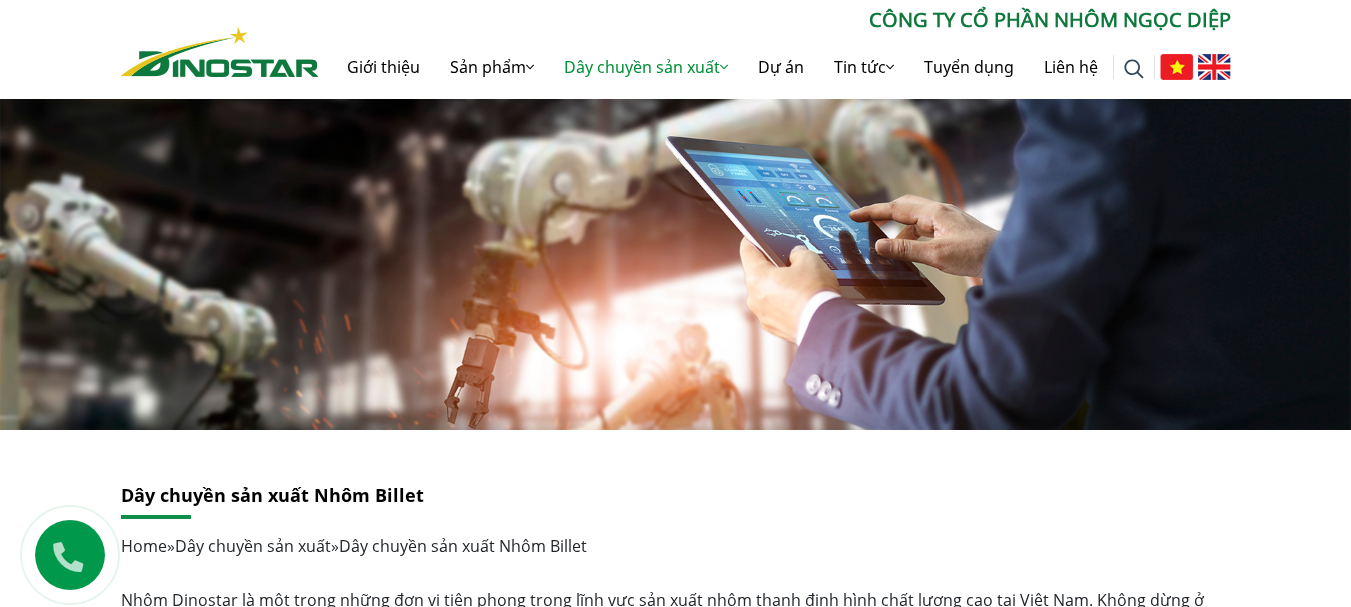 scroll, scrollTop: 167, scrollLeft: 0, axis: vertical 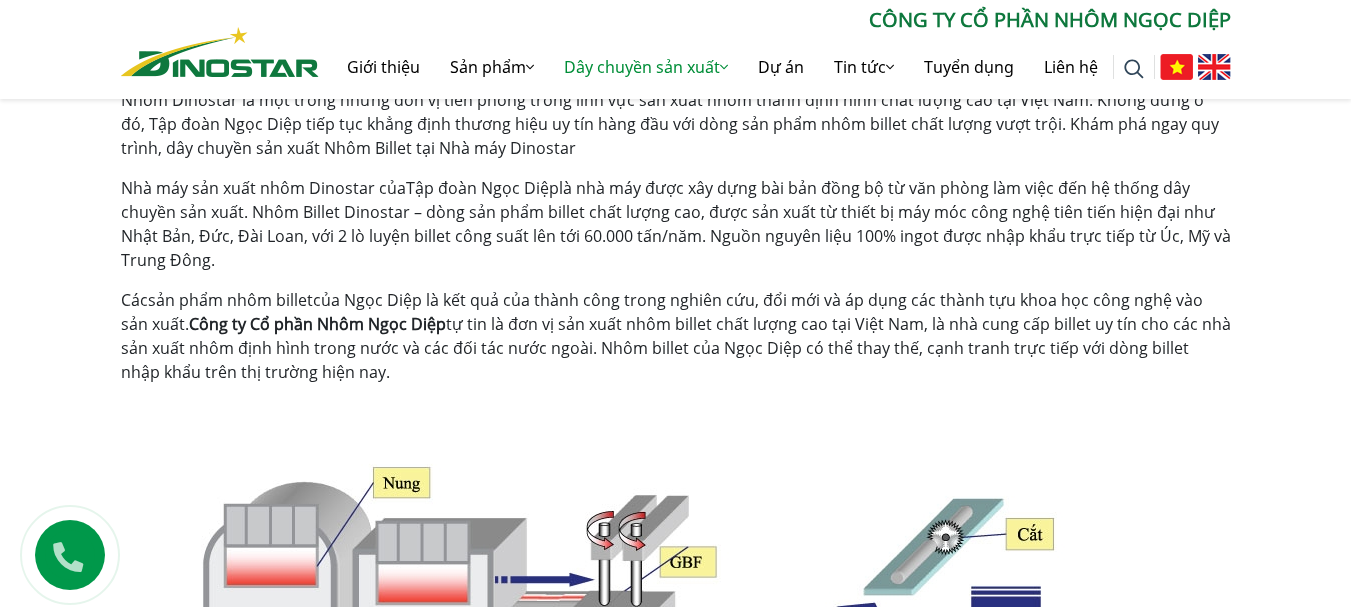 click on "Nhà máy sản xuất nhôm Dinostar của Tập đoàn Ngọc Diệp là nhà máy được xây dựng bài bản đồng bộ từ văn phòng làm việc đến hệ thống dây chuyền sản xuất. Nhôm Billet Dinostar – dòng sản phẩm billet chất lượng cao, được sản xuất từ thiết bị máy móc công nghệ tiên tiến hiện đại như Nhật Bản, Đức, Đài Loan, với 2 lò luyện billet công suất lên tới 60.000 tấn/năm. Nguồn nguyên liệu 100% ingot được nhập khẩu trực tiếp từ [COUNTRY], [COUNTRY] và [COUNTRY]." at bounding box center [676, 224] 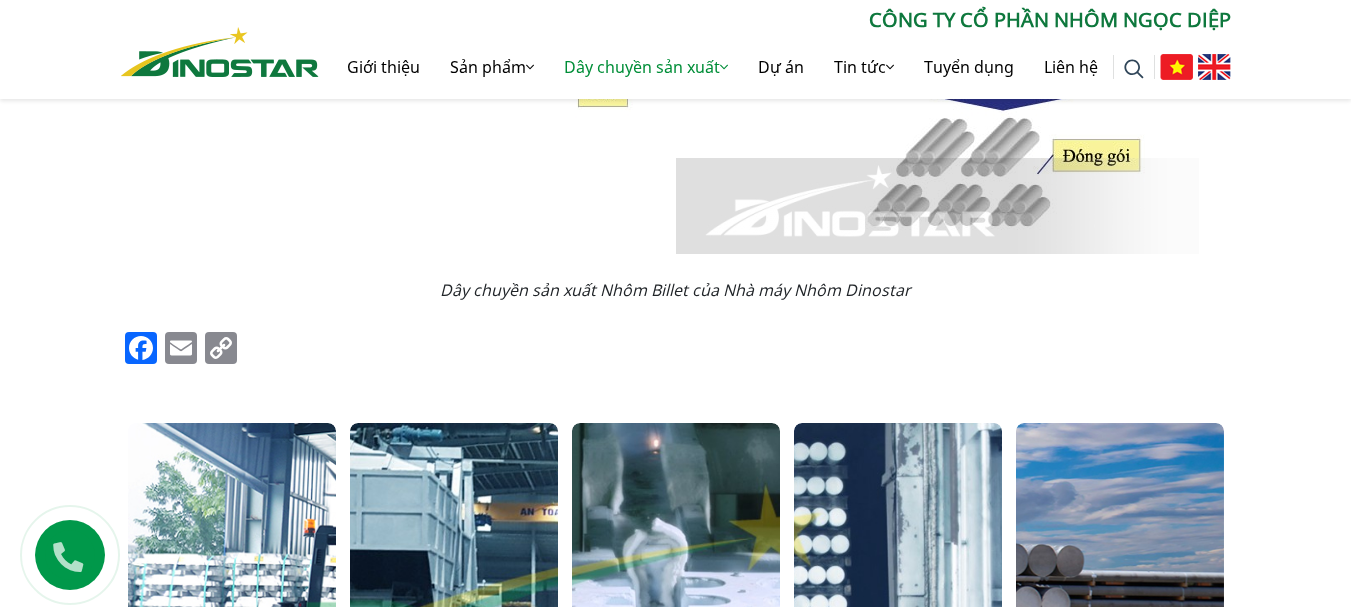 scroll, scrollTop: 1400, scrollLeft: 0, axis: vertical 